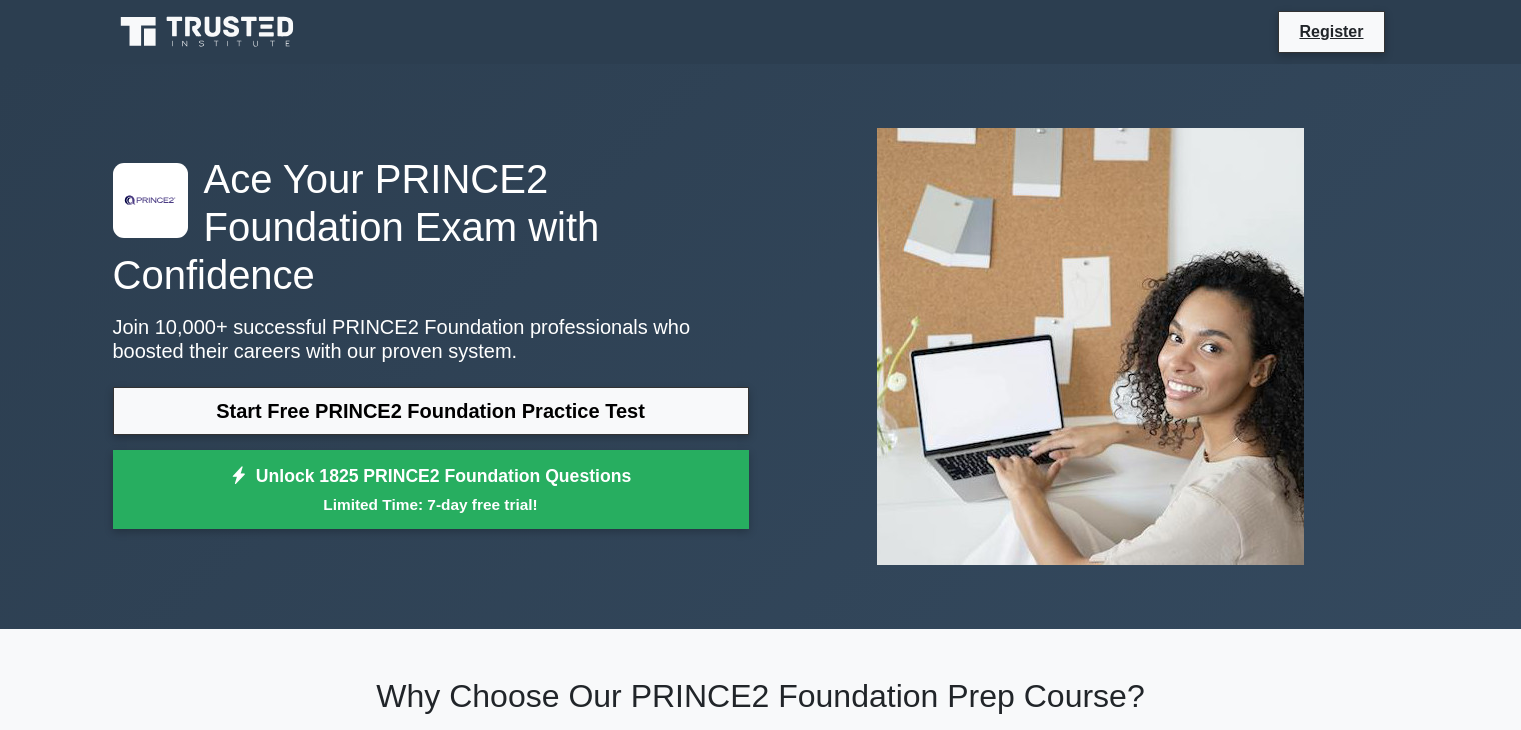 scroll, scrollTop: 0, scrollLeft: 0, axis: both 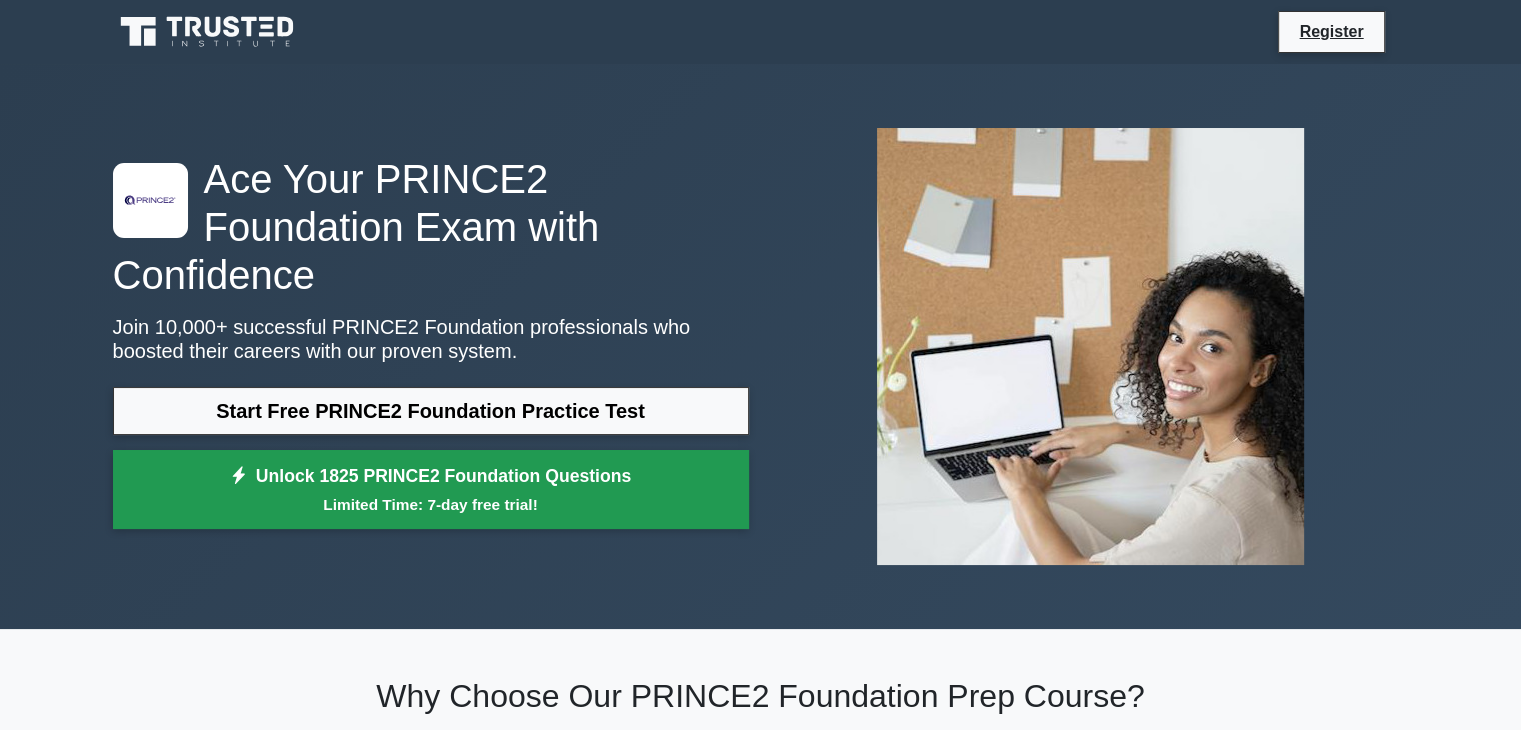 click on "Unlock 1825 PRINCE2 Foundation Questions
Limited Time: 7-day free trial!" at bounding box center [431, 490] 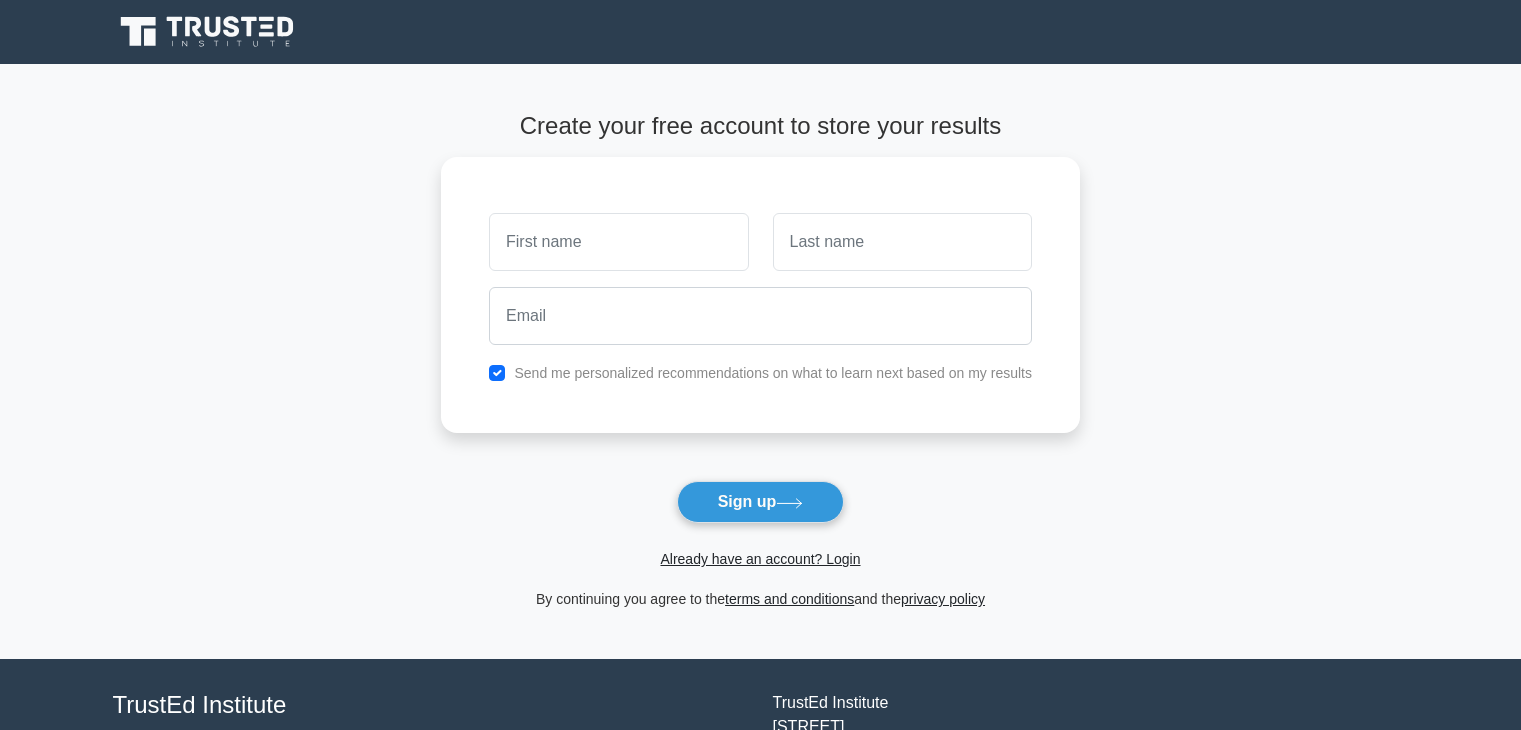 scroll, scrollTop: 0, scrollLeft: 0, axis: both 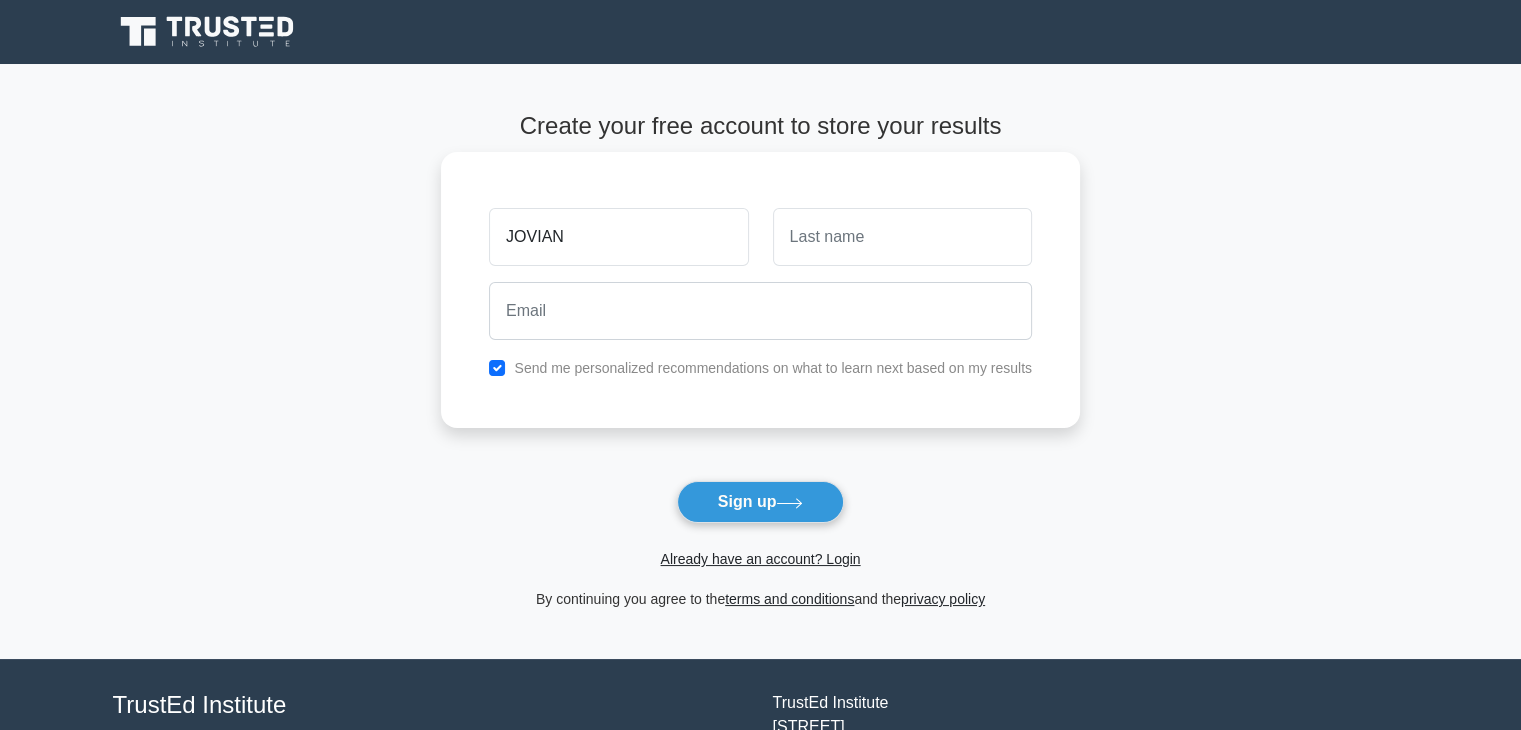 type on "JOVIAN" 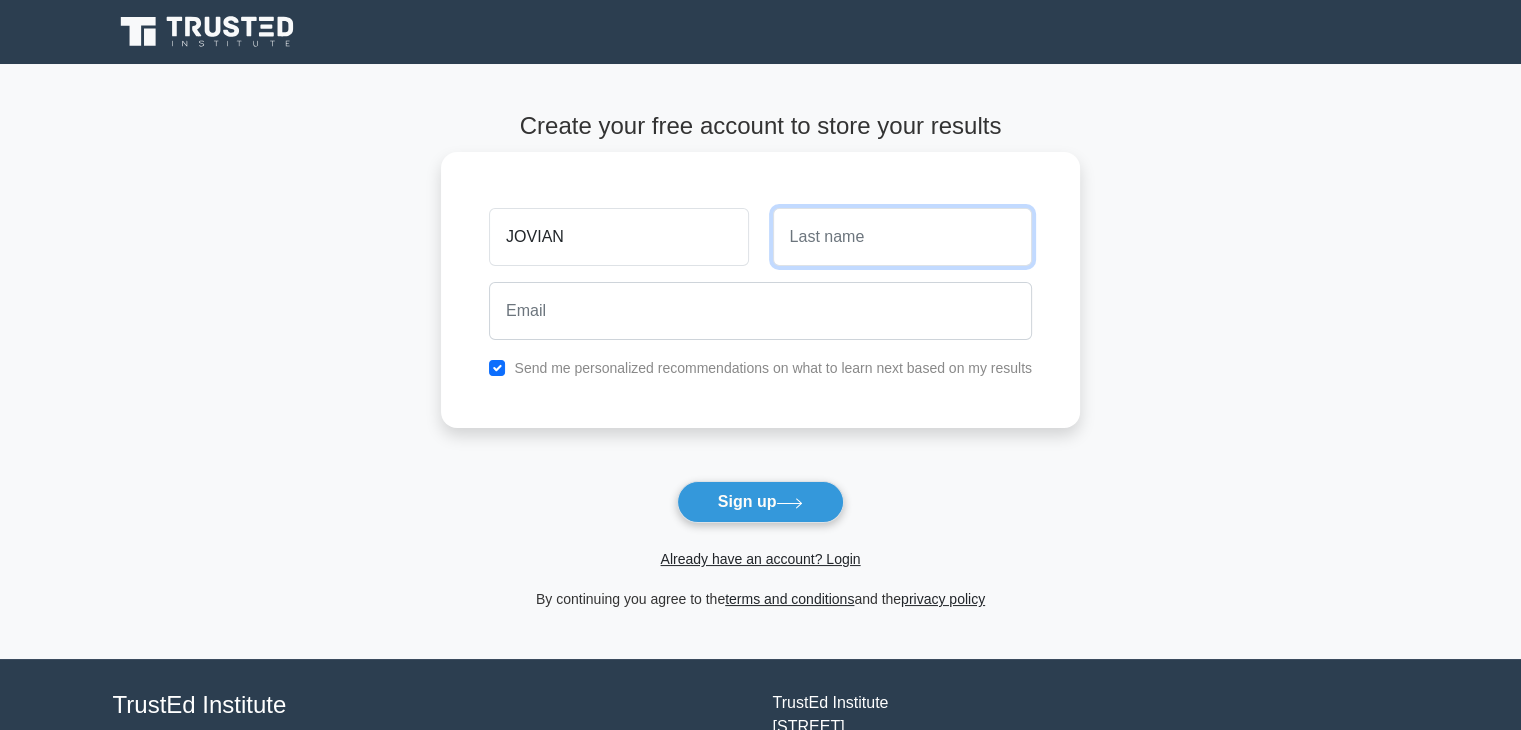 click at bounding box center (902, 237) 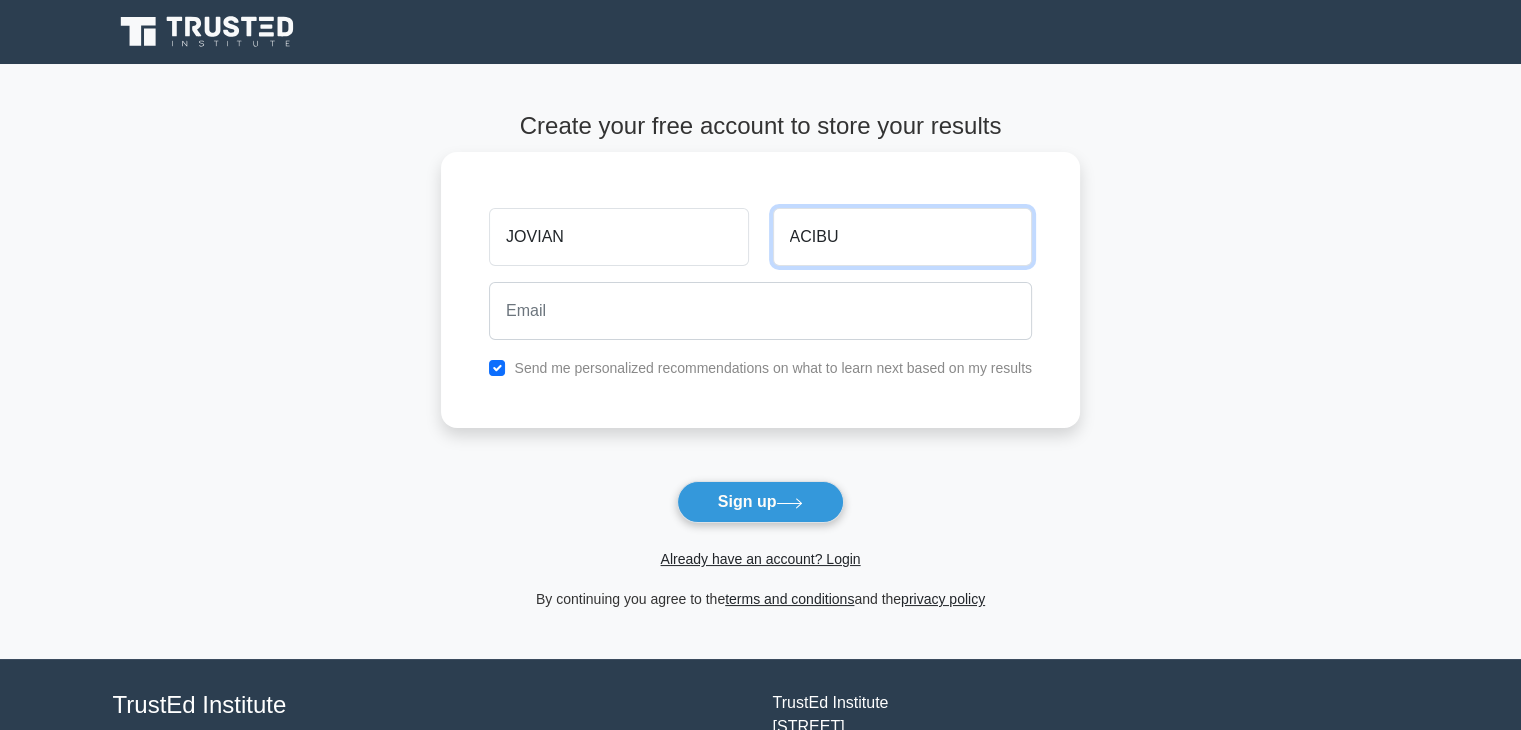 type on "ACIBU" 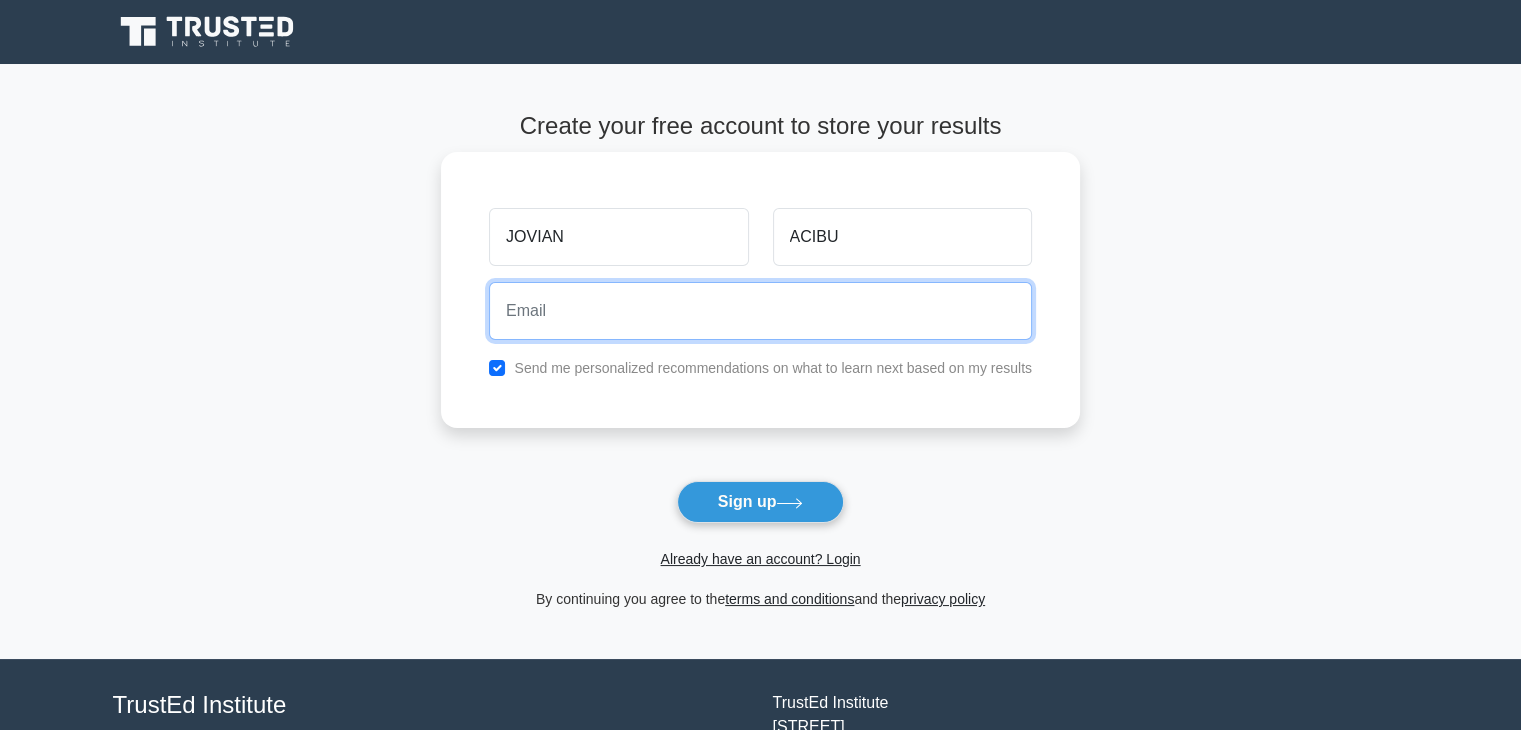 click at bounding box center [760, 311] 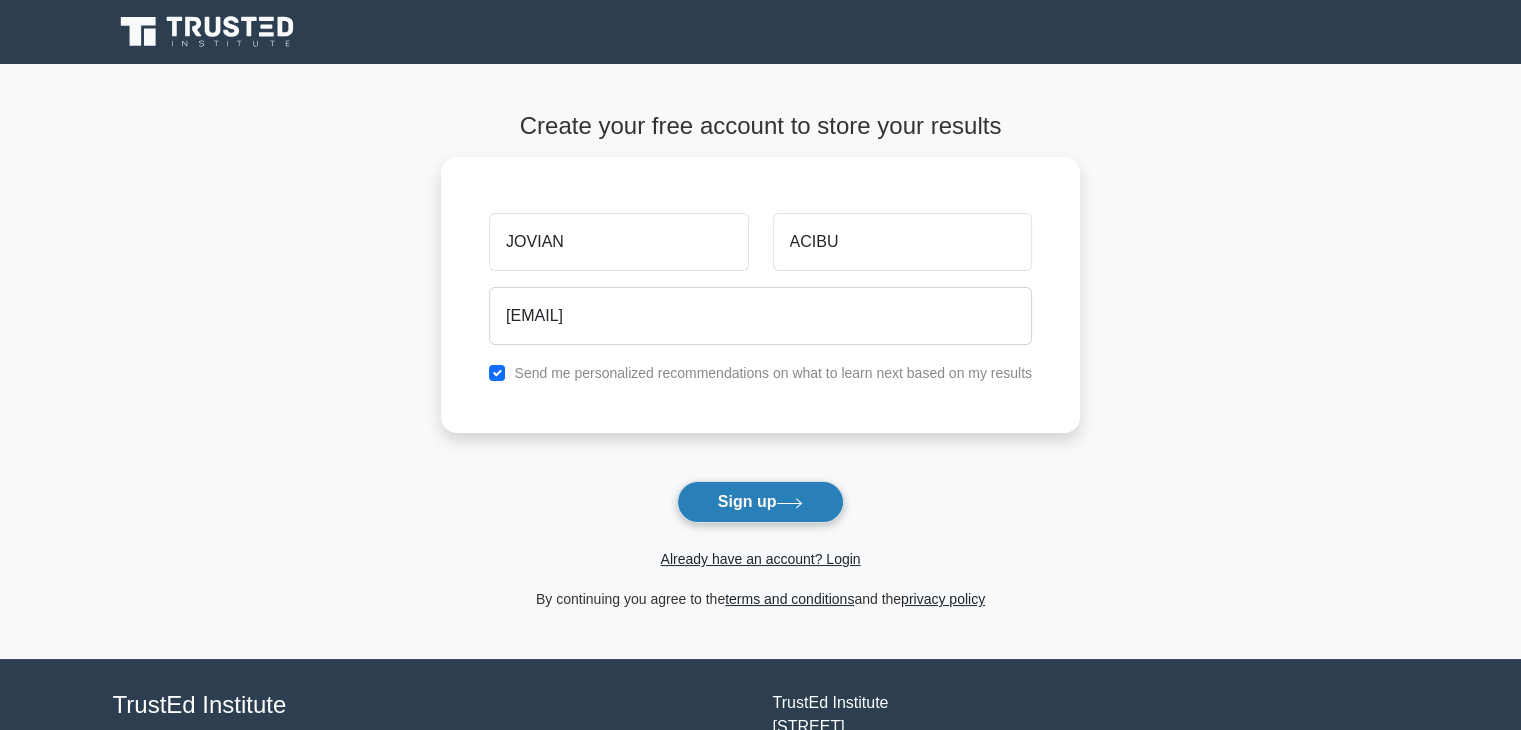 click on "Sign up" at bounding box center (761, 502) 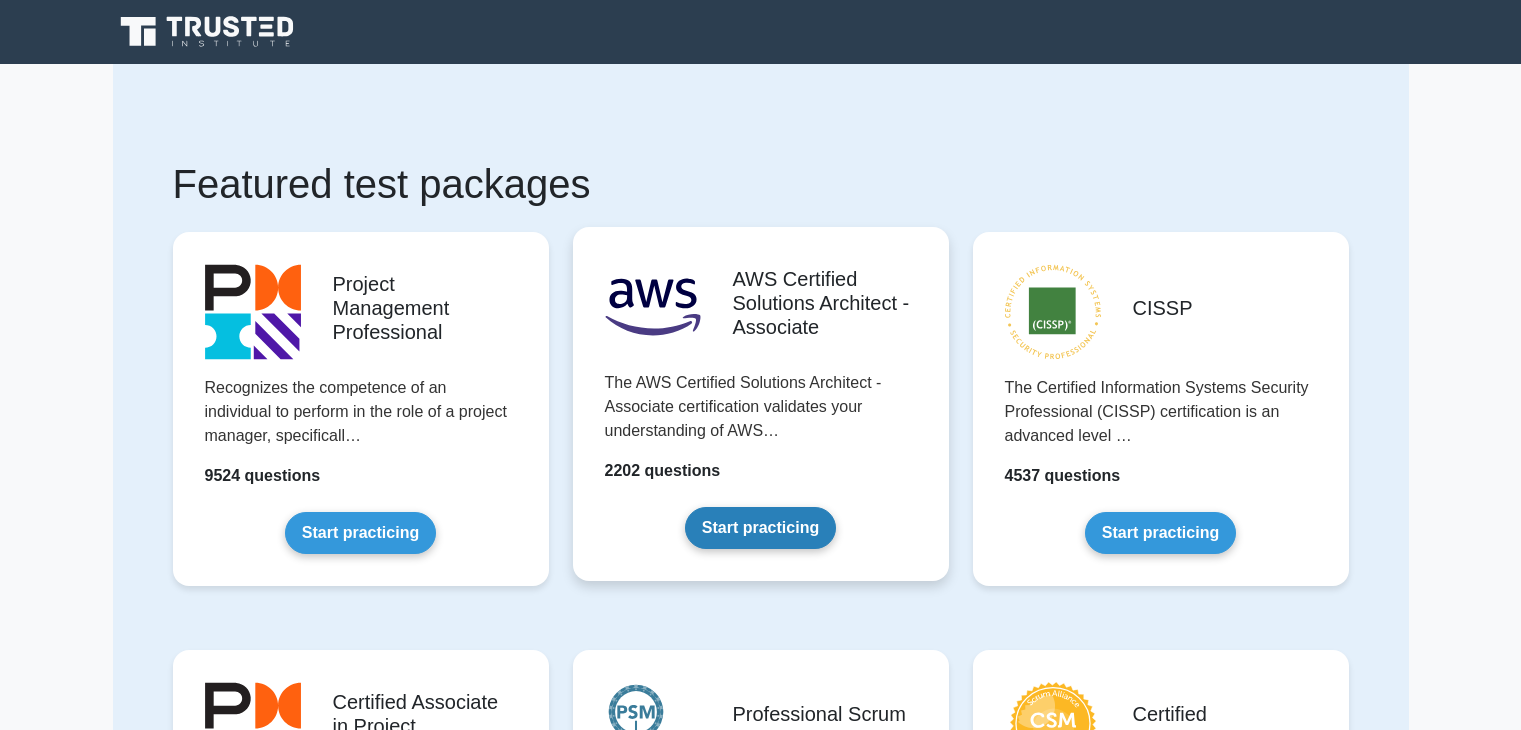 scroll, scrollTop: 0, scrollLeft: 0, axis: both 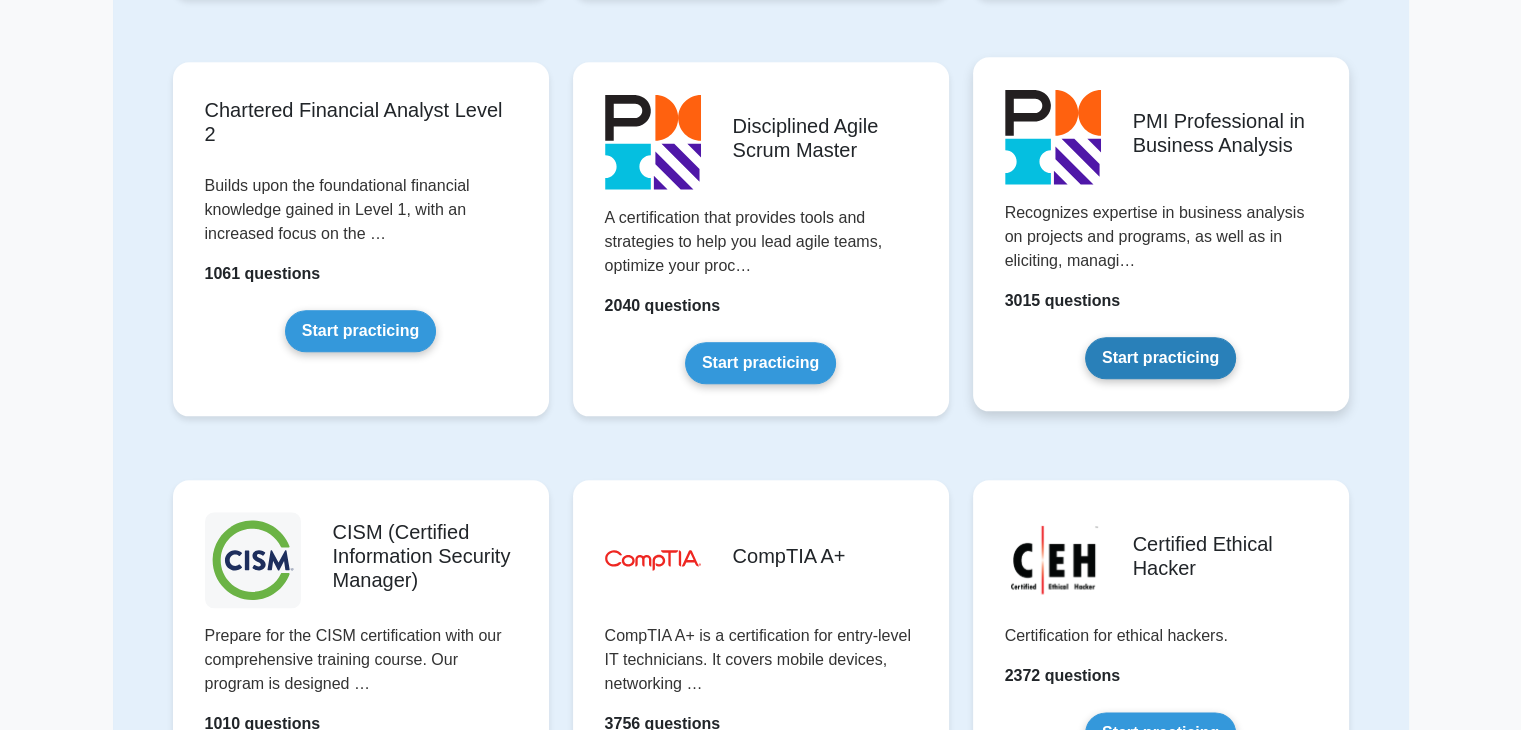 click on "Start practicing" at bounding box center (1160, 358) 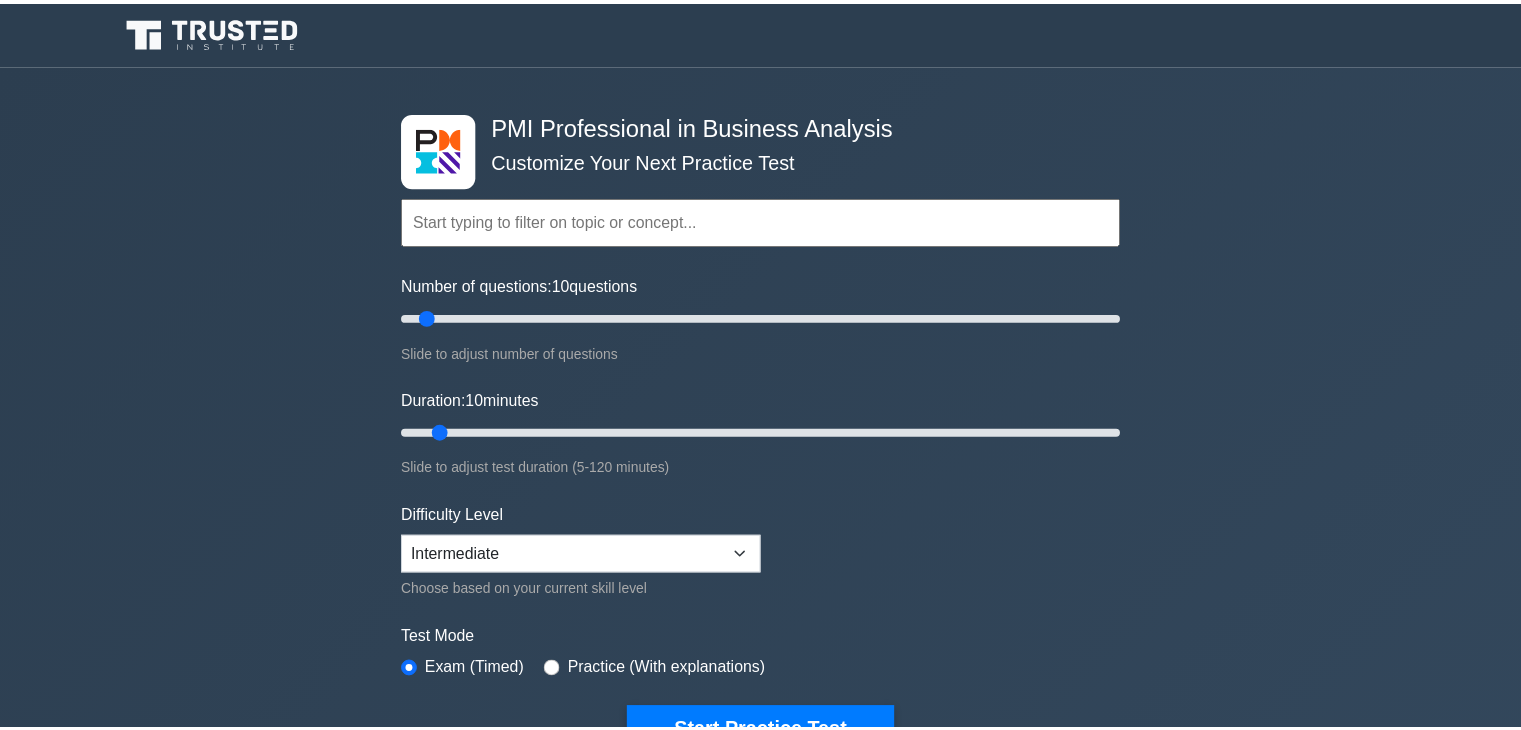 scroll, scrollTop: 0, scrollLeft: 0, axis: both 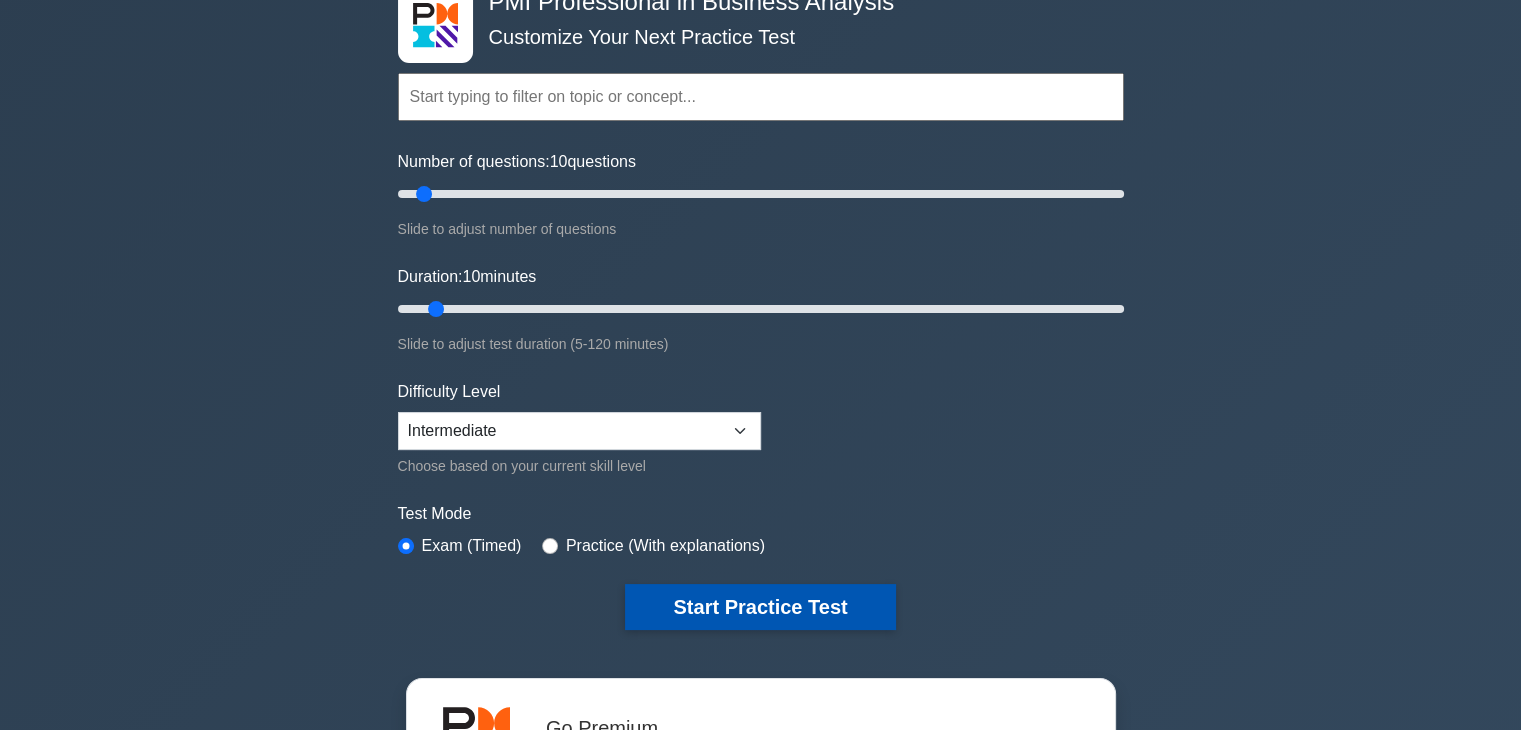 click on "Start Practice Test" at bounding box center (760, 607) 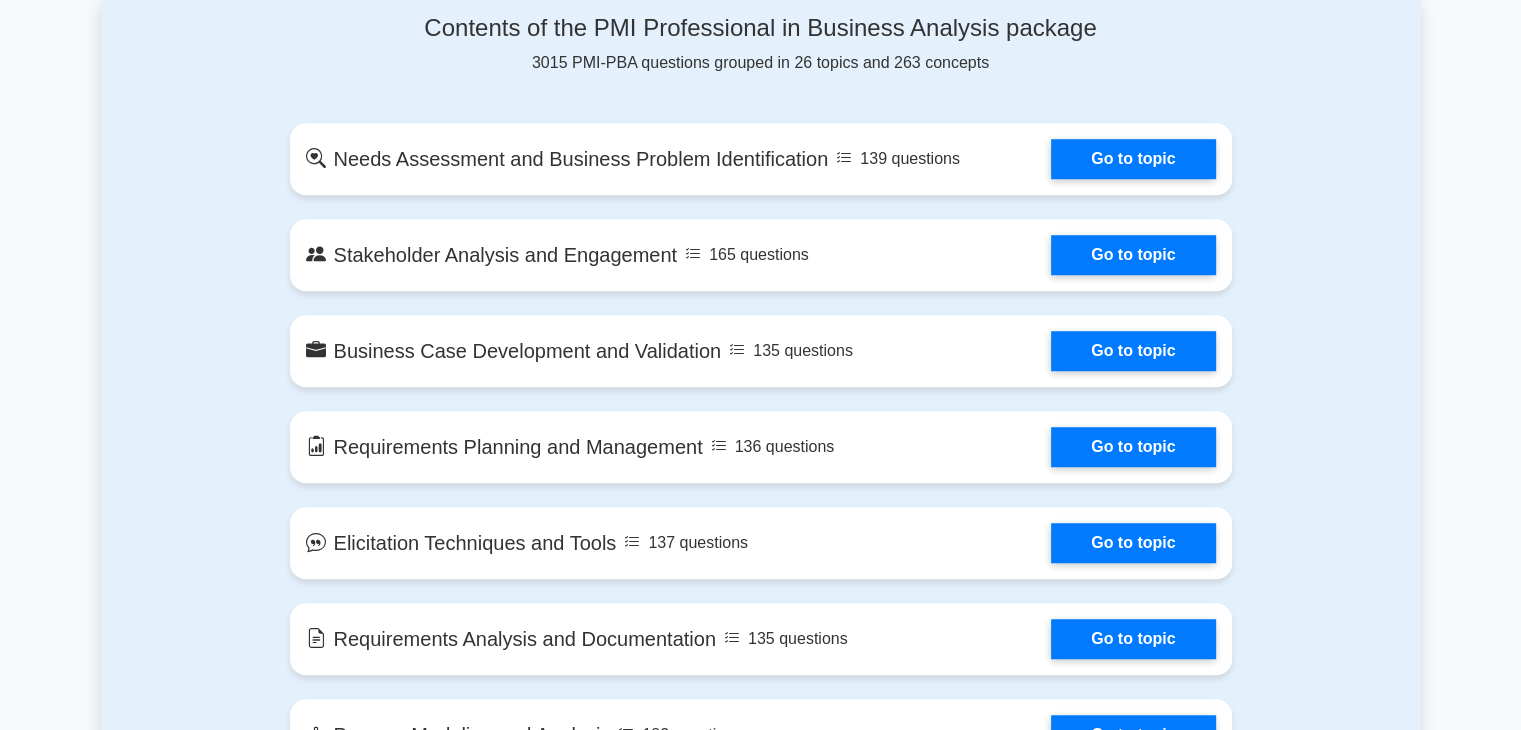 scroll, scrollTop: 1336, scrollLeft: 0, axis: vertical 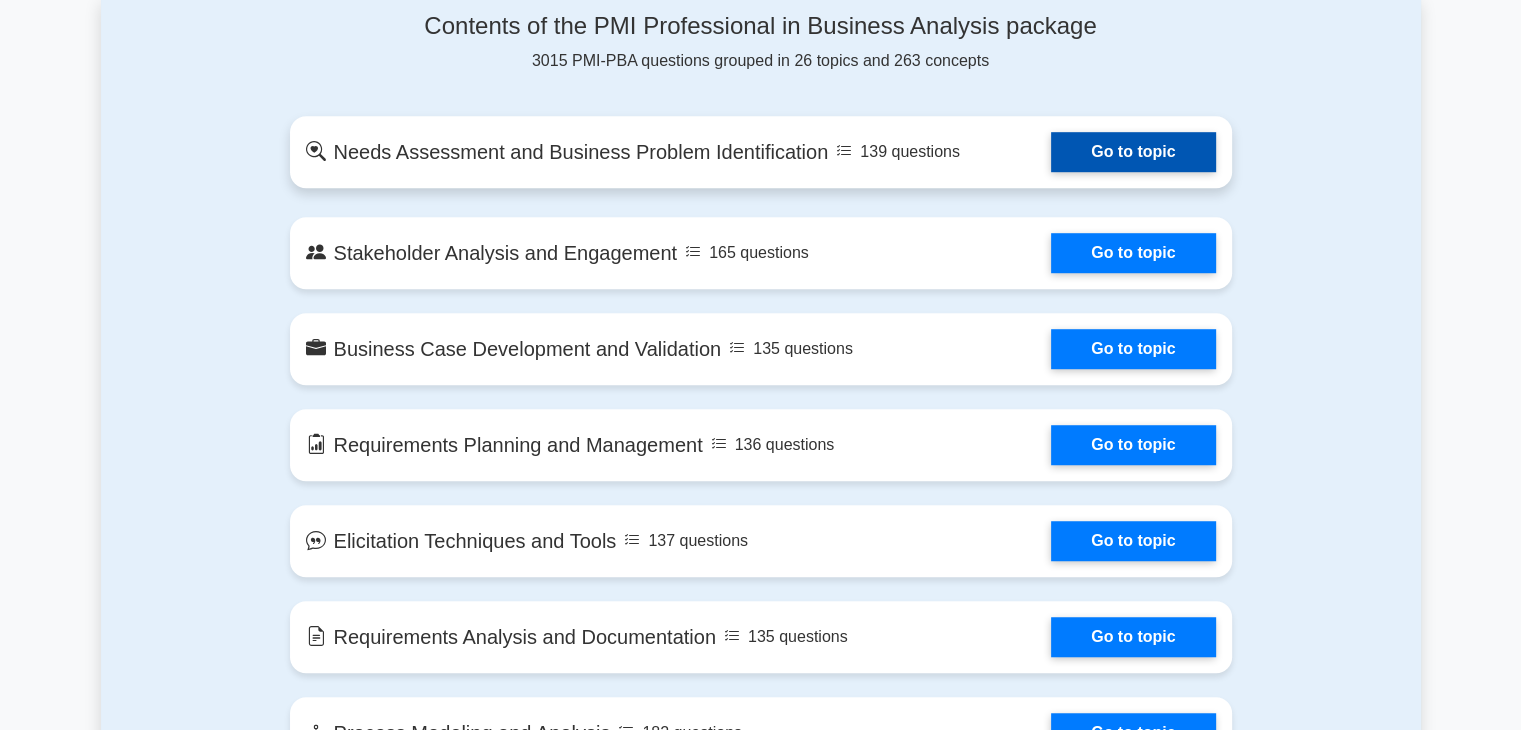 click on "Go to topic" at bounding box center (1133, 152) 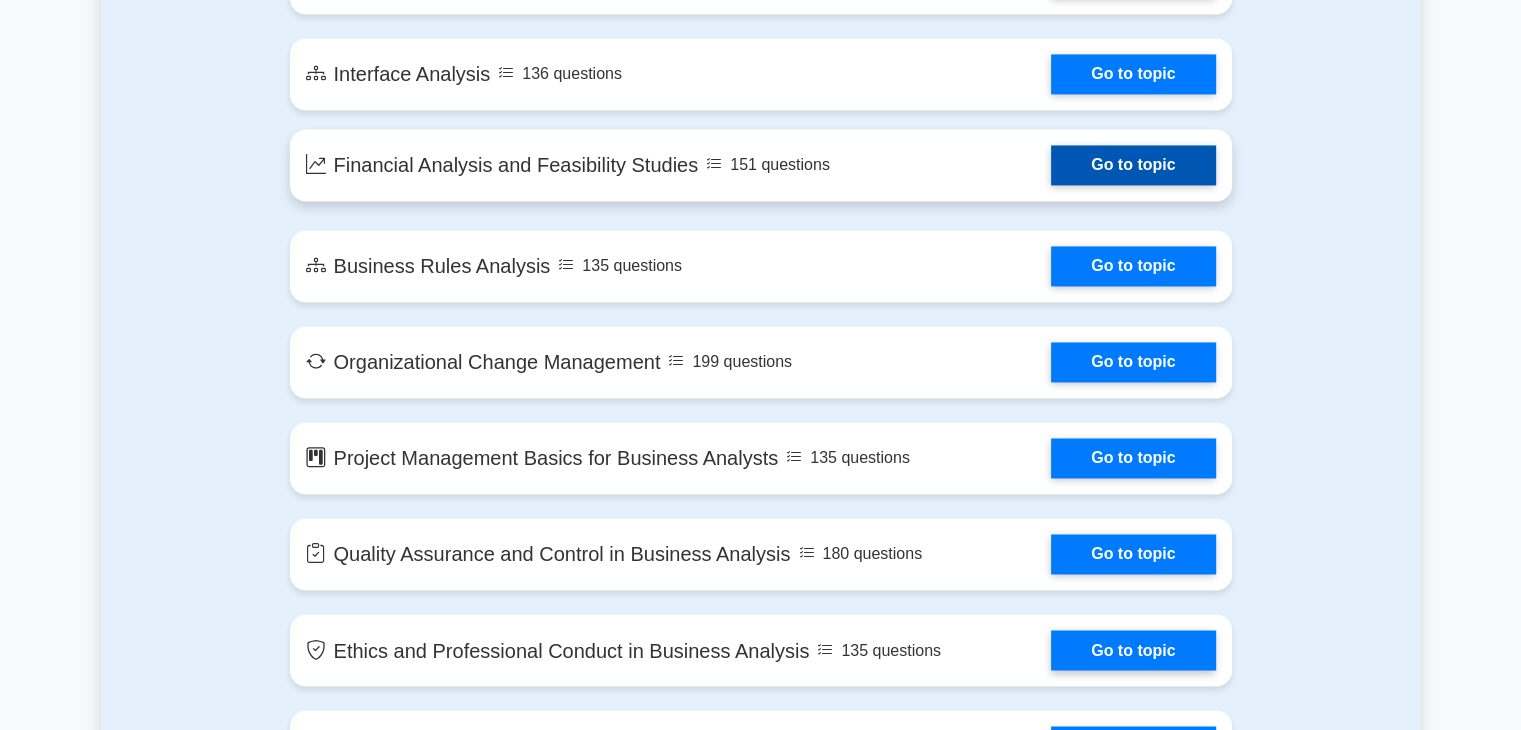 scroll, scrollTop: 3158, scrollLeft: 0, axis: vertical 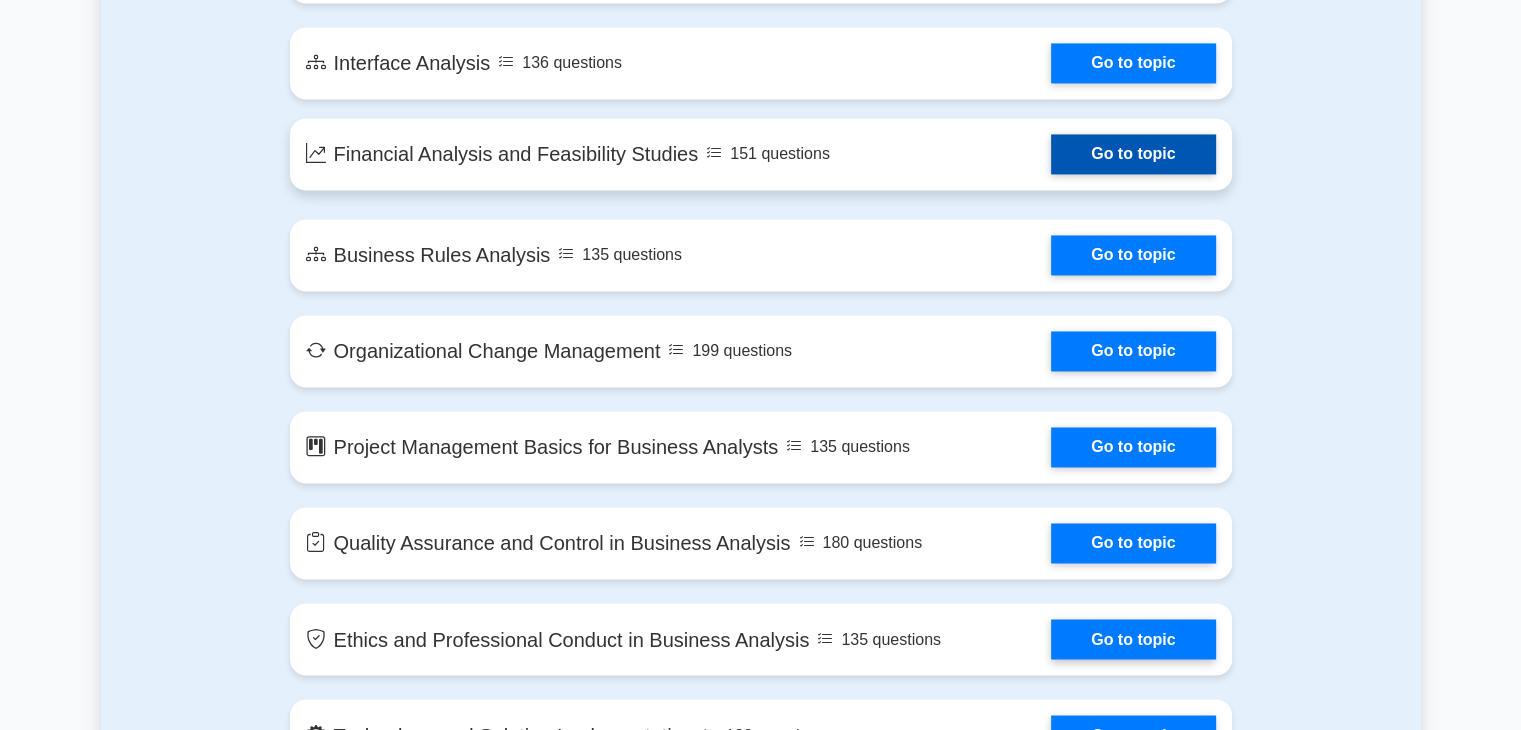 click on "Go to topic" at bounding box center (1133, 154) 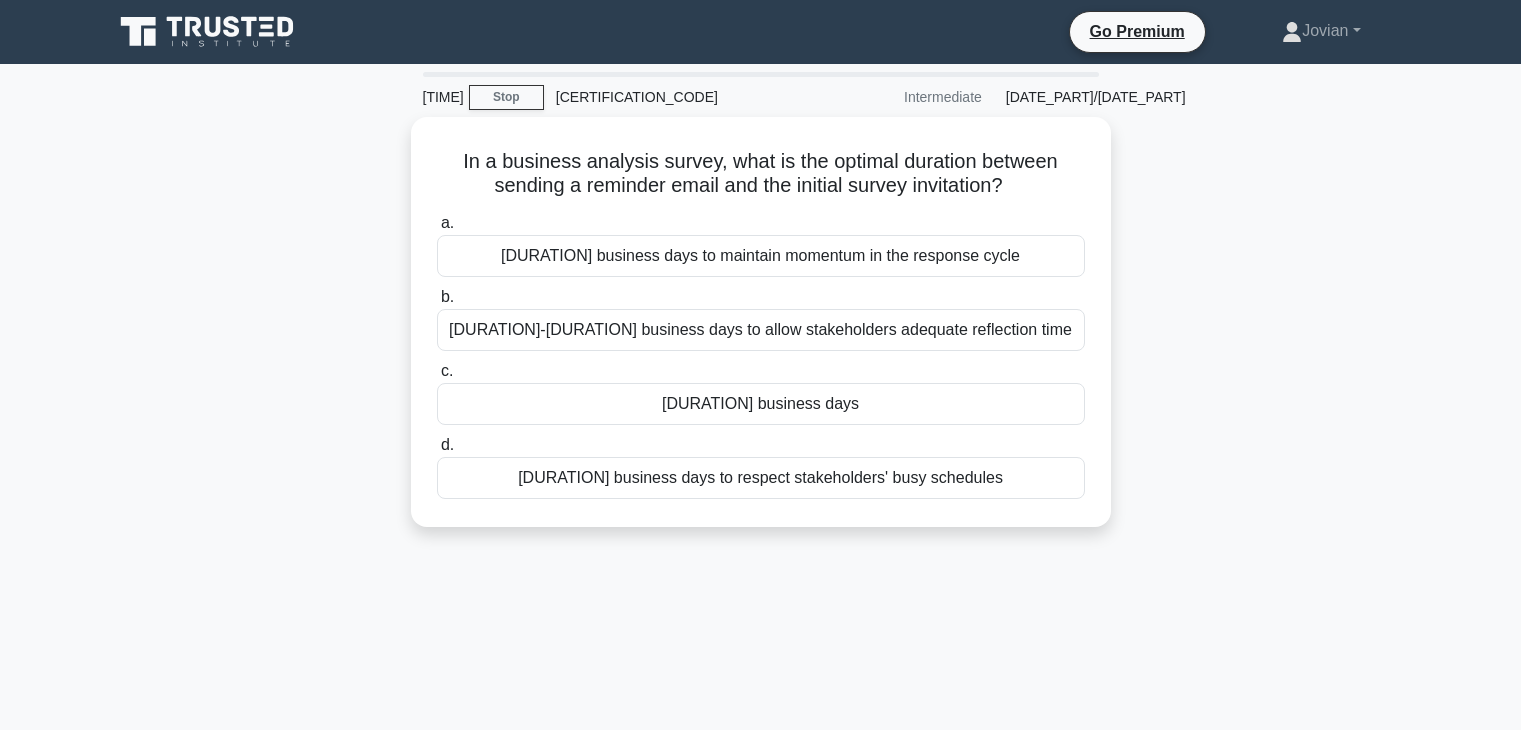 scroll, scrollTop: 0, scrollLeft: 0, axis: both 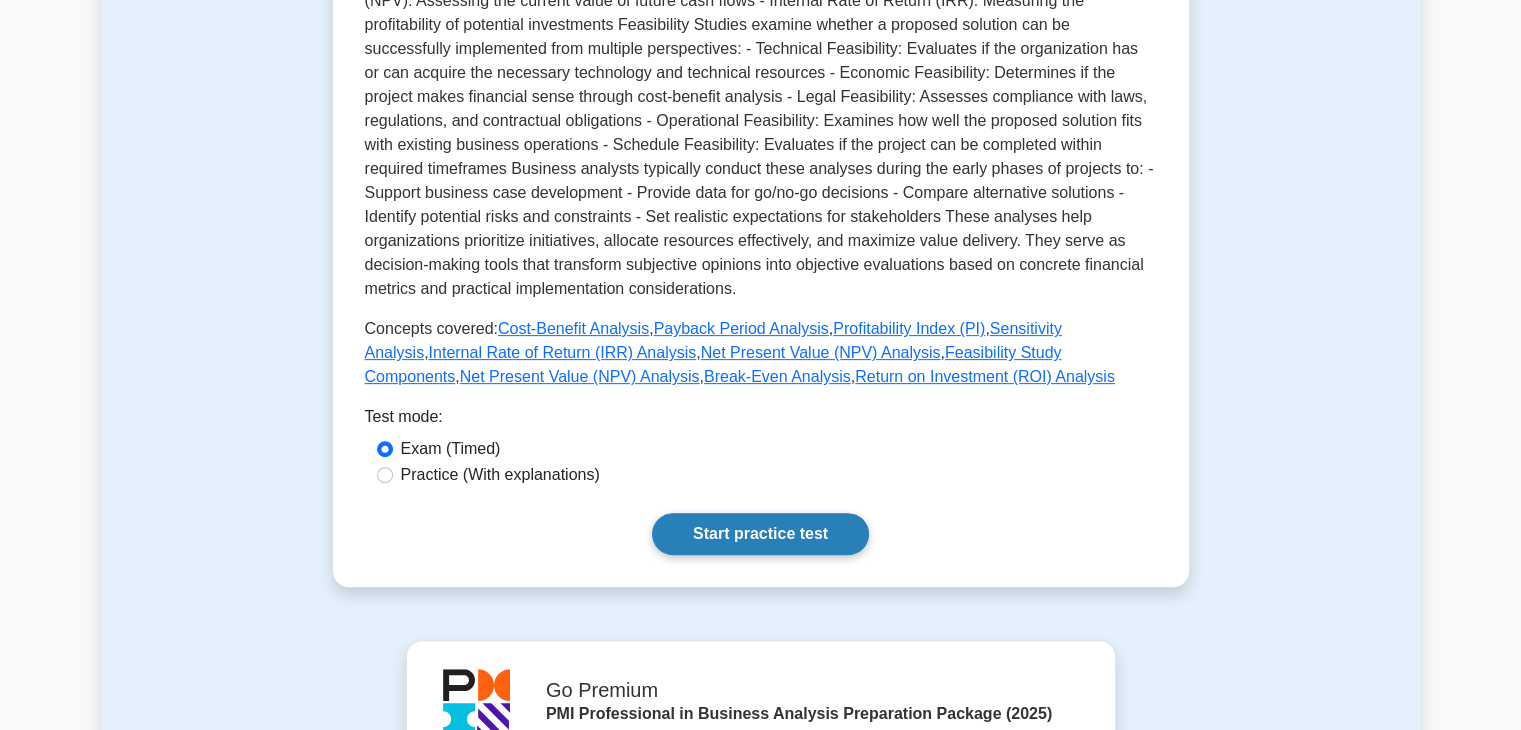 click on "Start practice test" at bounding box center (760, 534) 